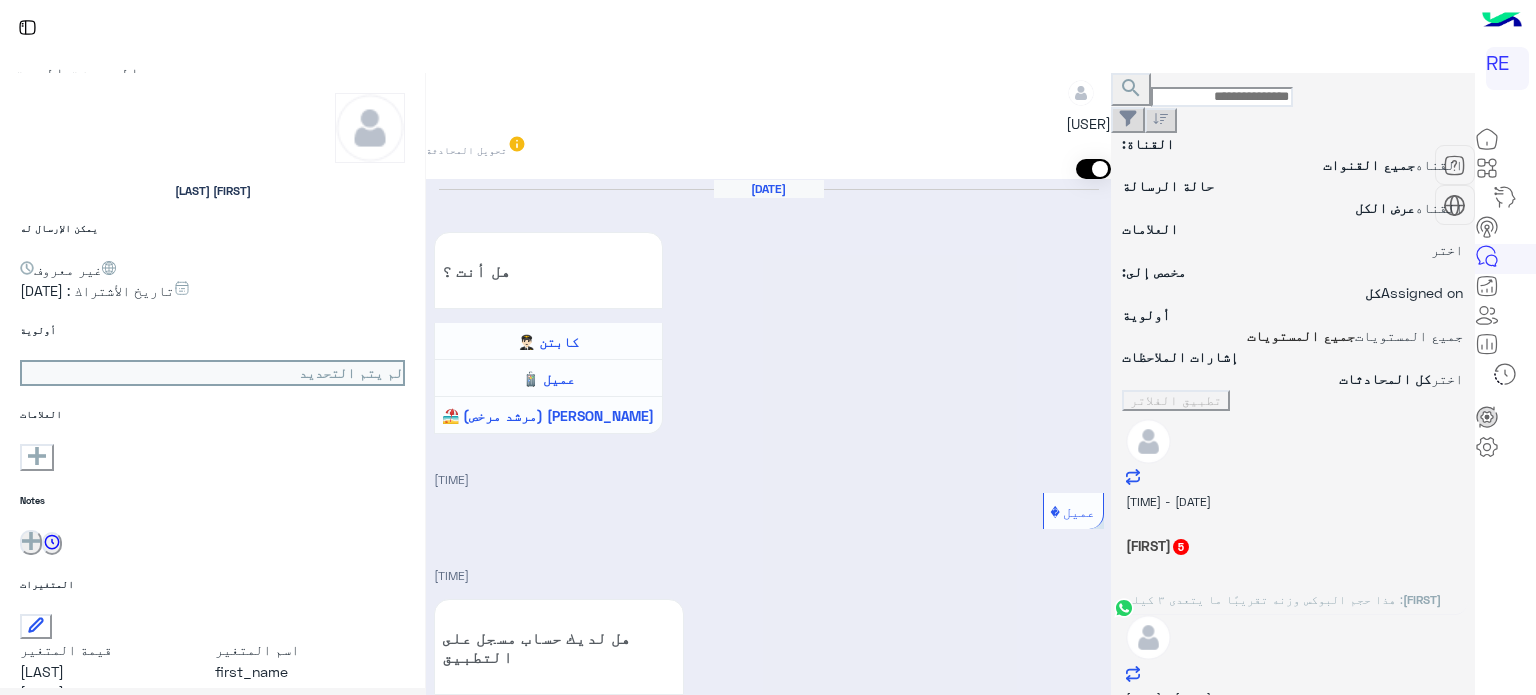 scroll, scrollTop: 0, scrollLeft: 0, axis: both 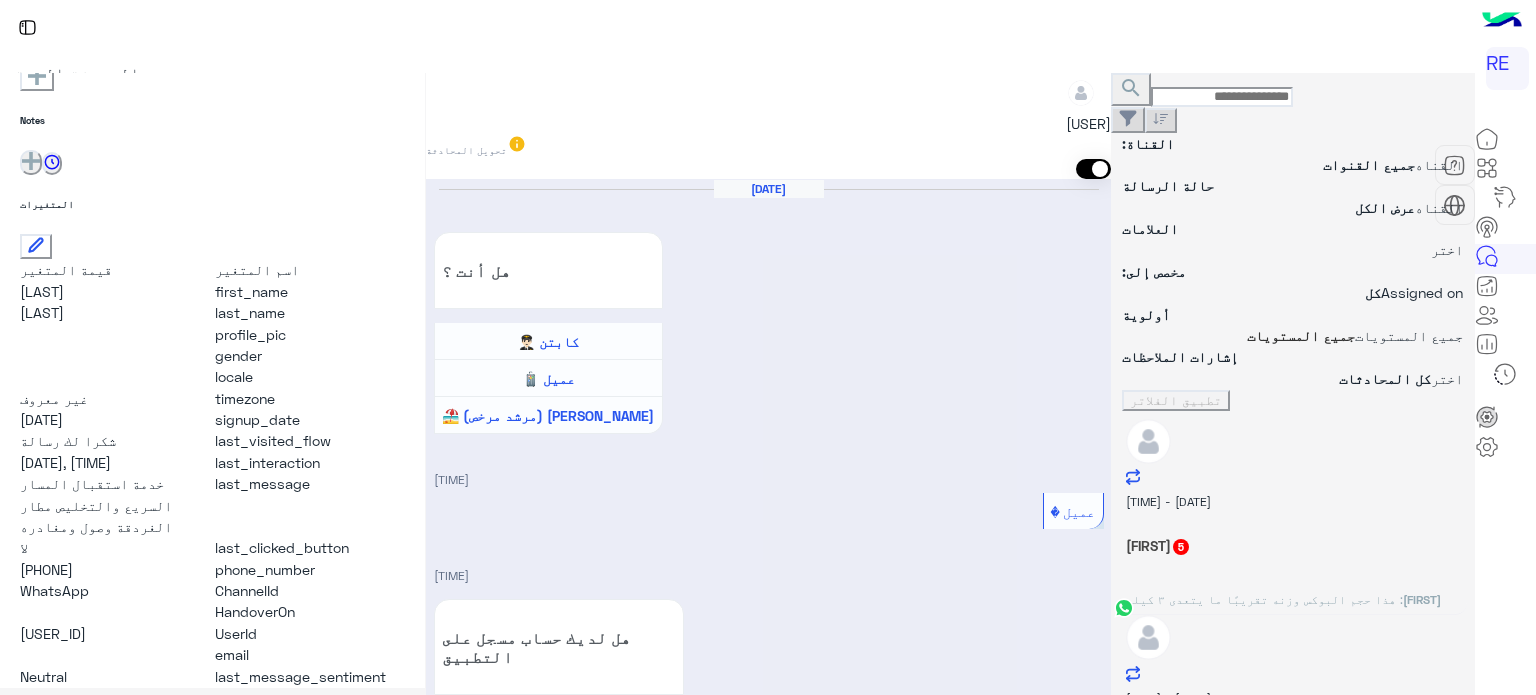 click at bounding box center (1222, 97) 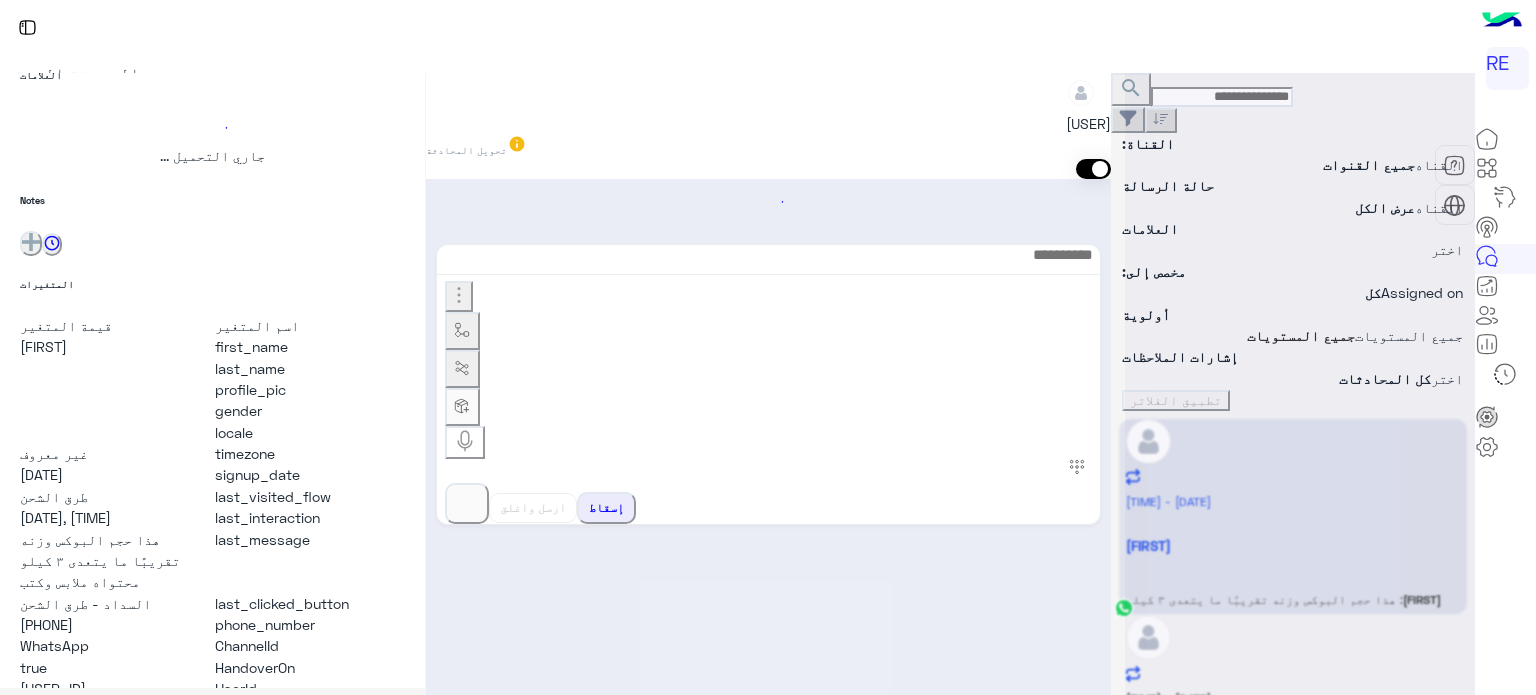 scroll, scrollTop: 0, scrollLeft: 0, axis: both 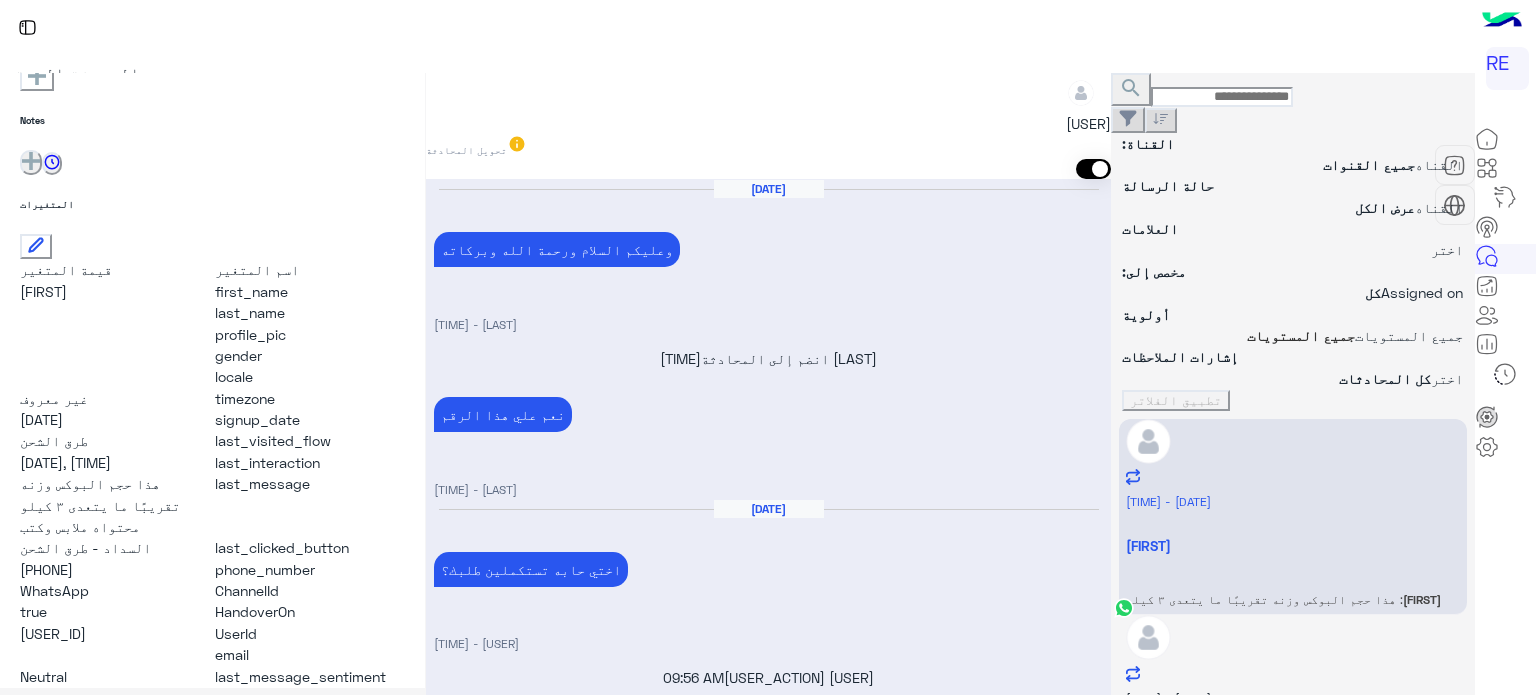 click at bounding box center [768, 1655] 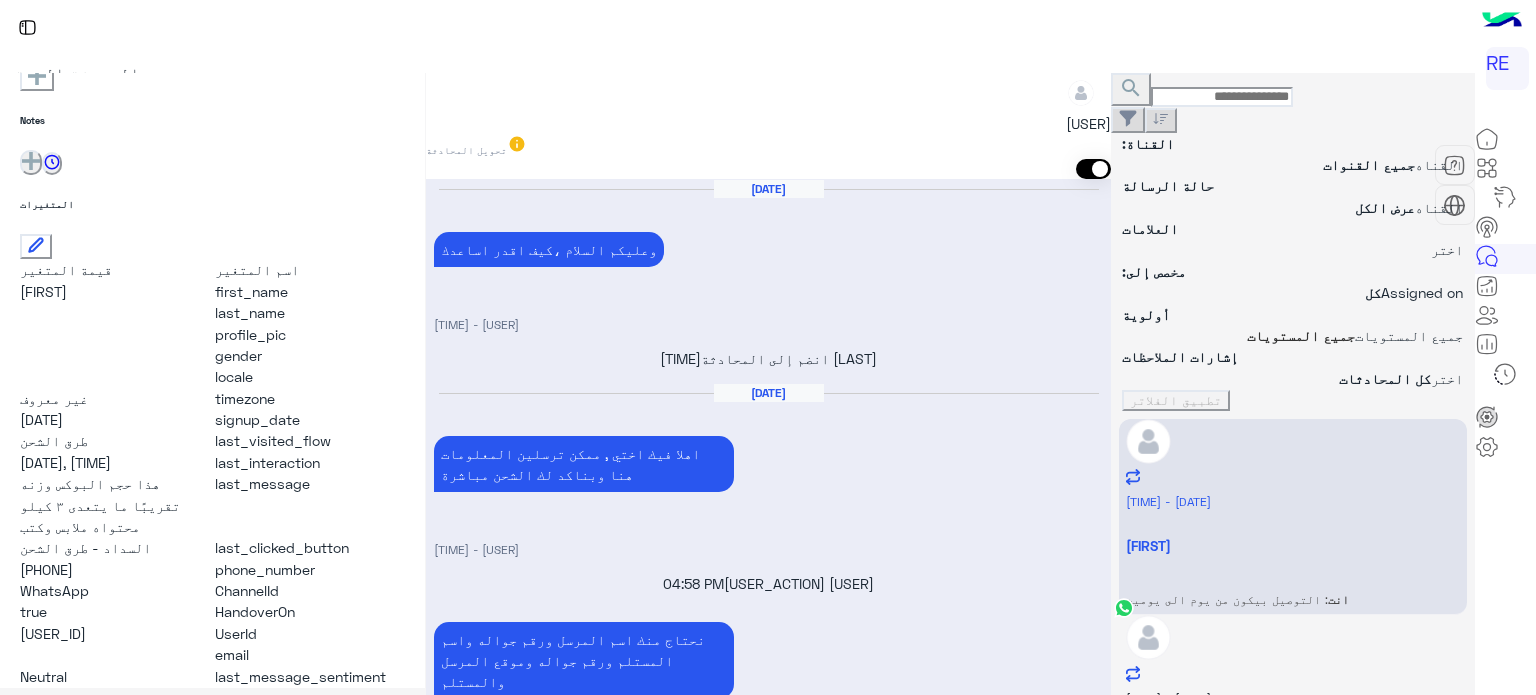 scroll, scrollTop: 1195, scrollLeft: 0, axis: vertical 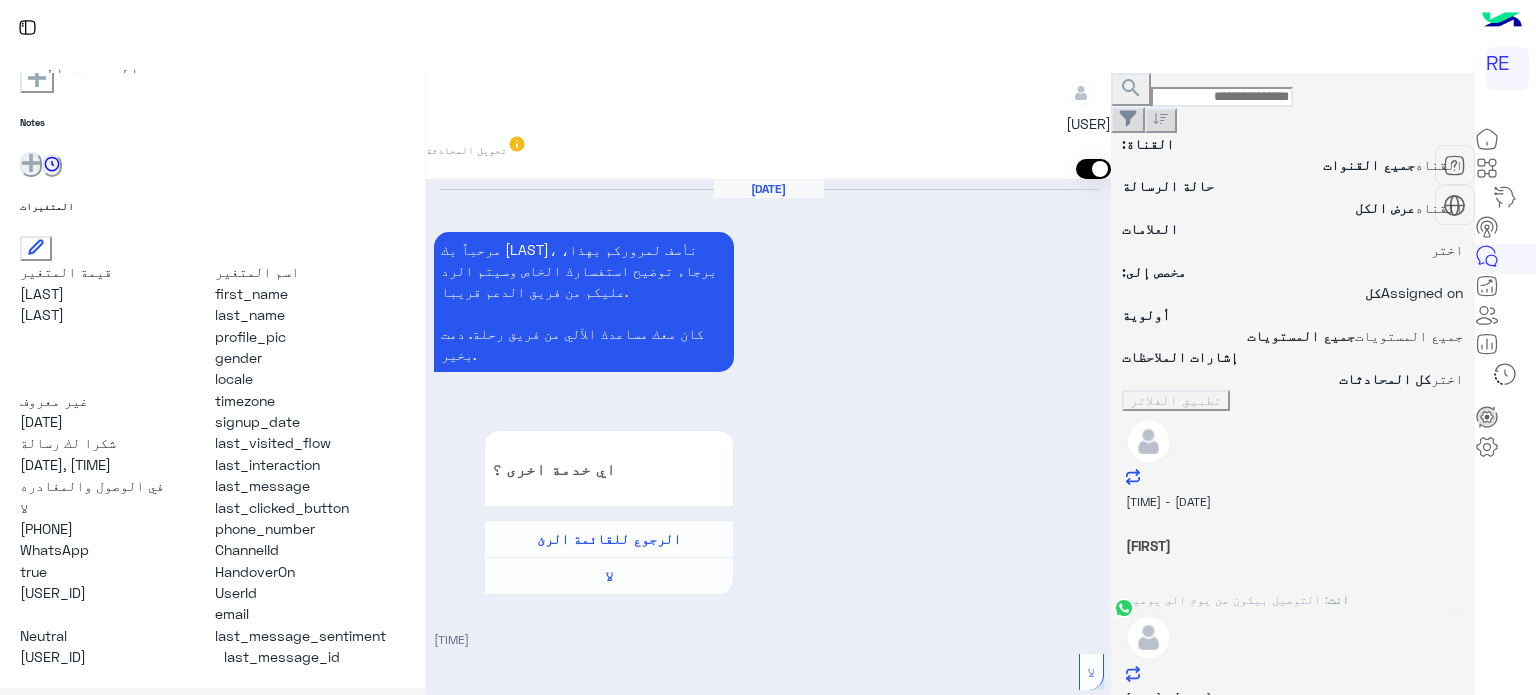 click at bounding box center (768, 1801) 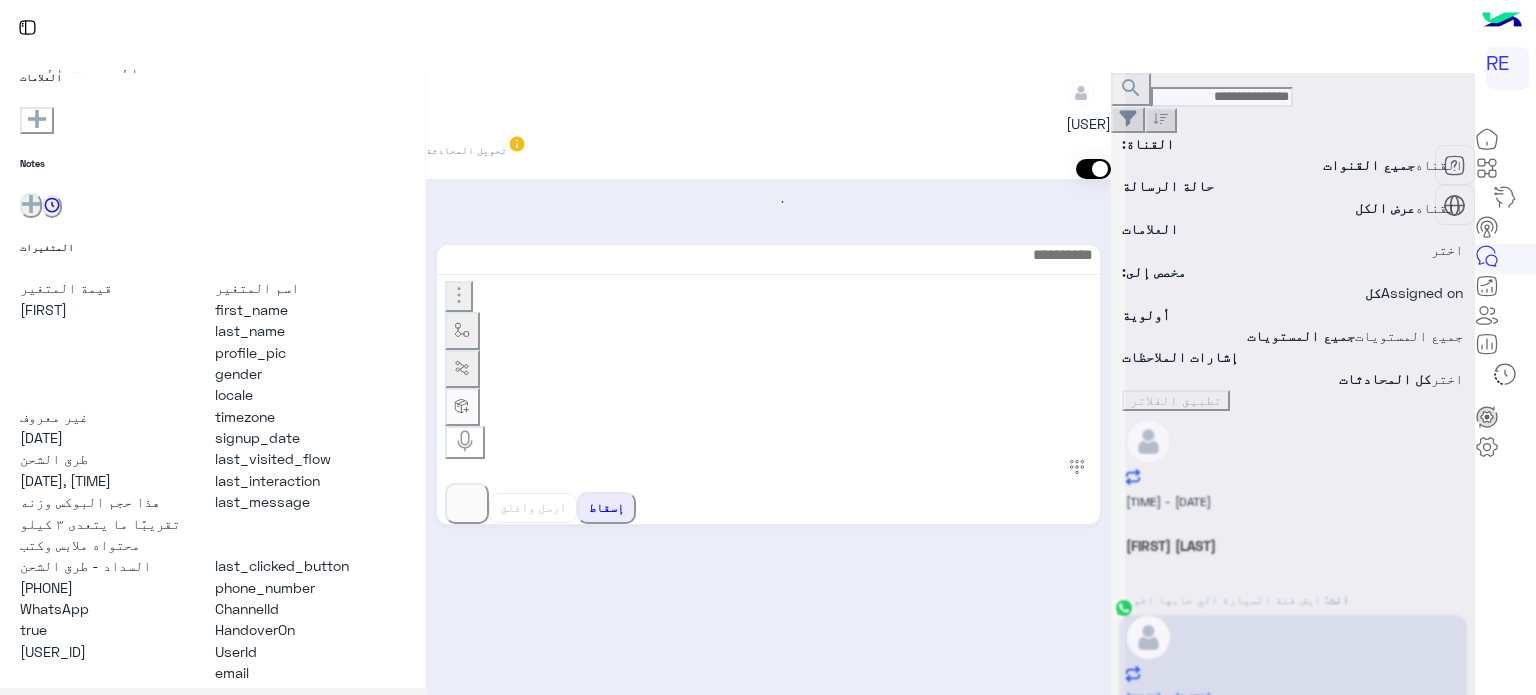 scroll, scrollTop: 376, scrollLeft: 0, axis: vertical 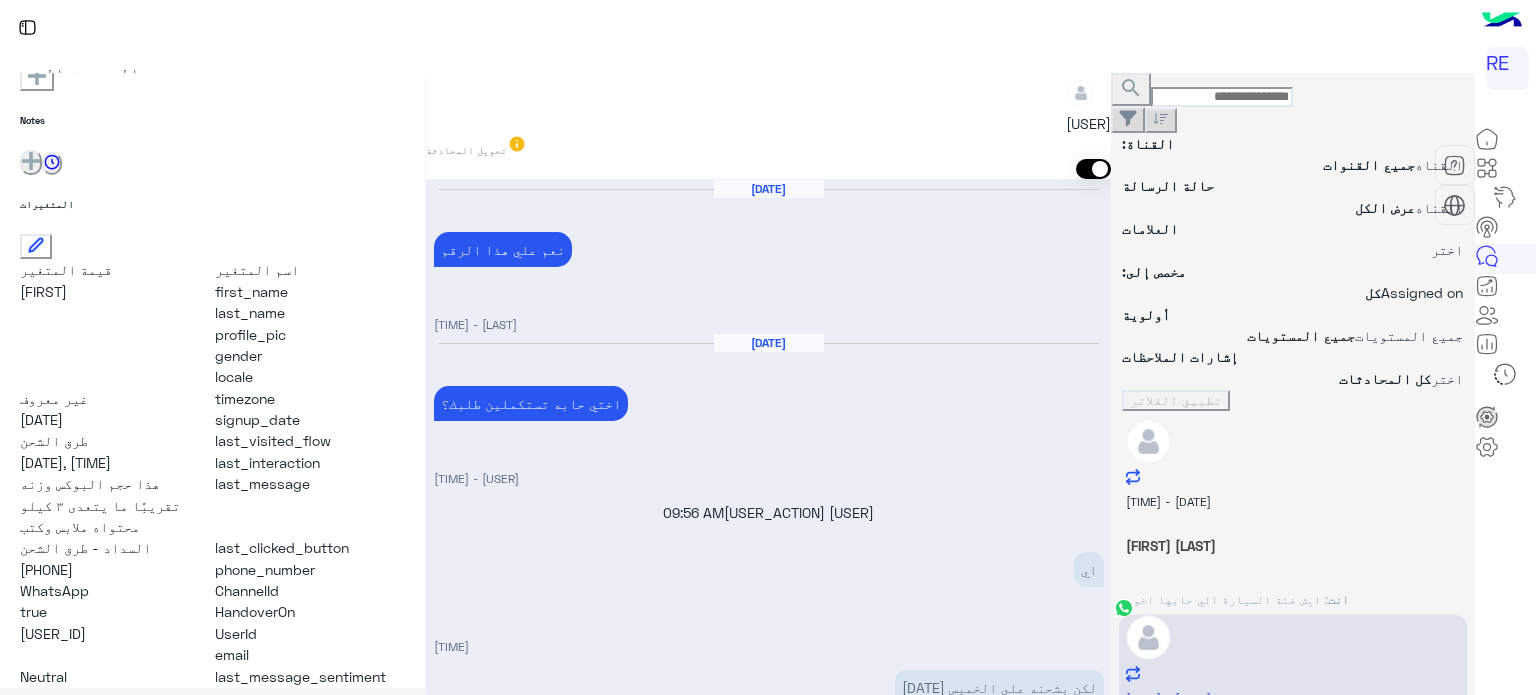 click at bounding box center [768, 1680] 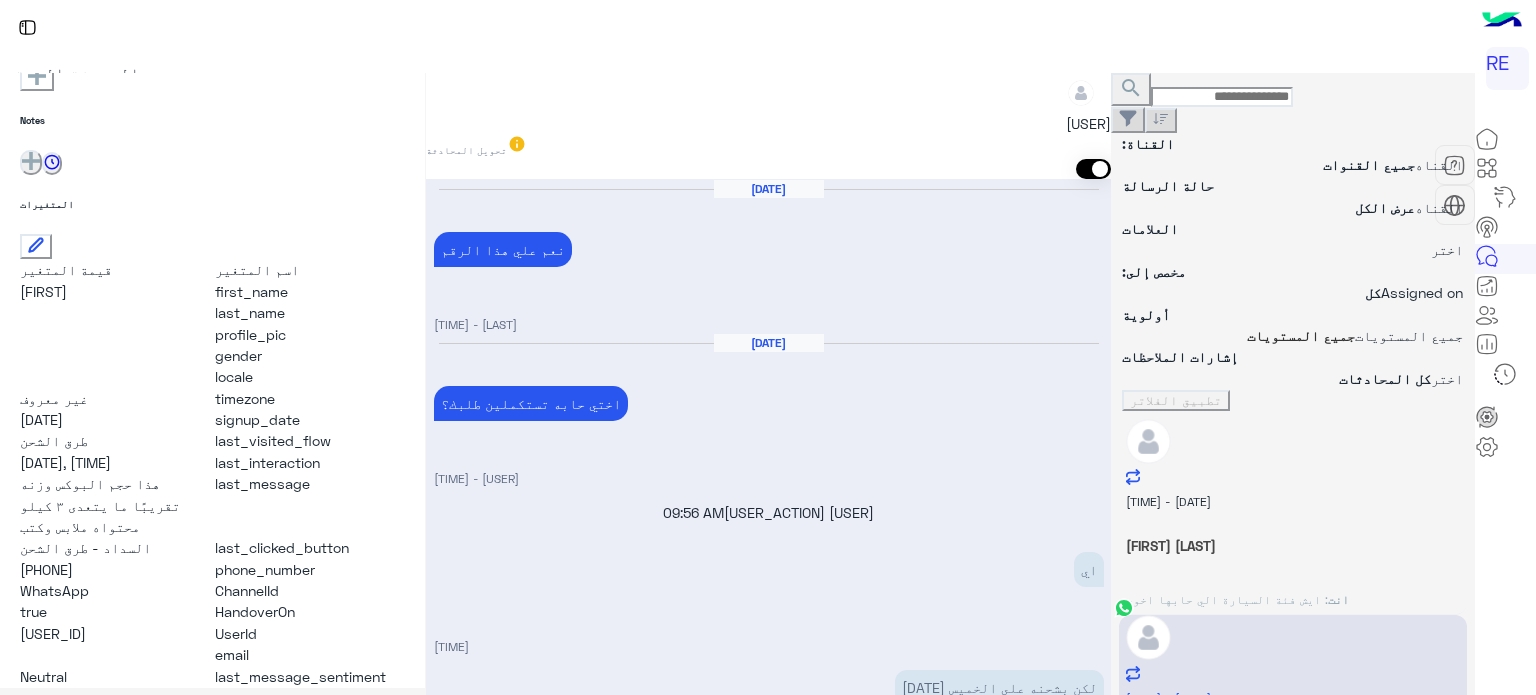 scroll, scrollTop: 657, scrollLeft: 0, axis: vertical 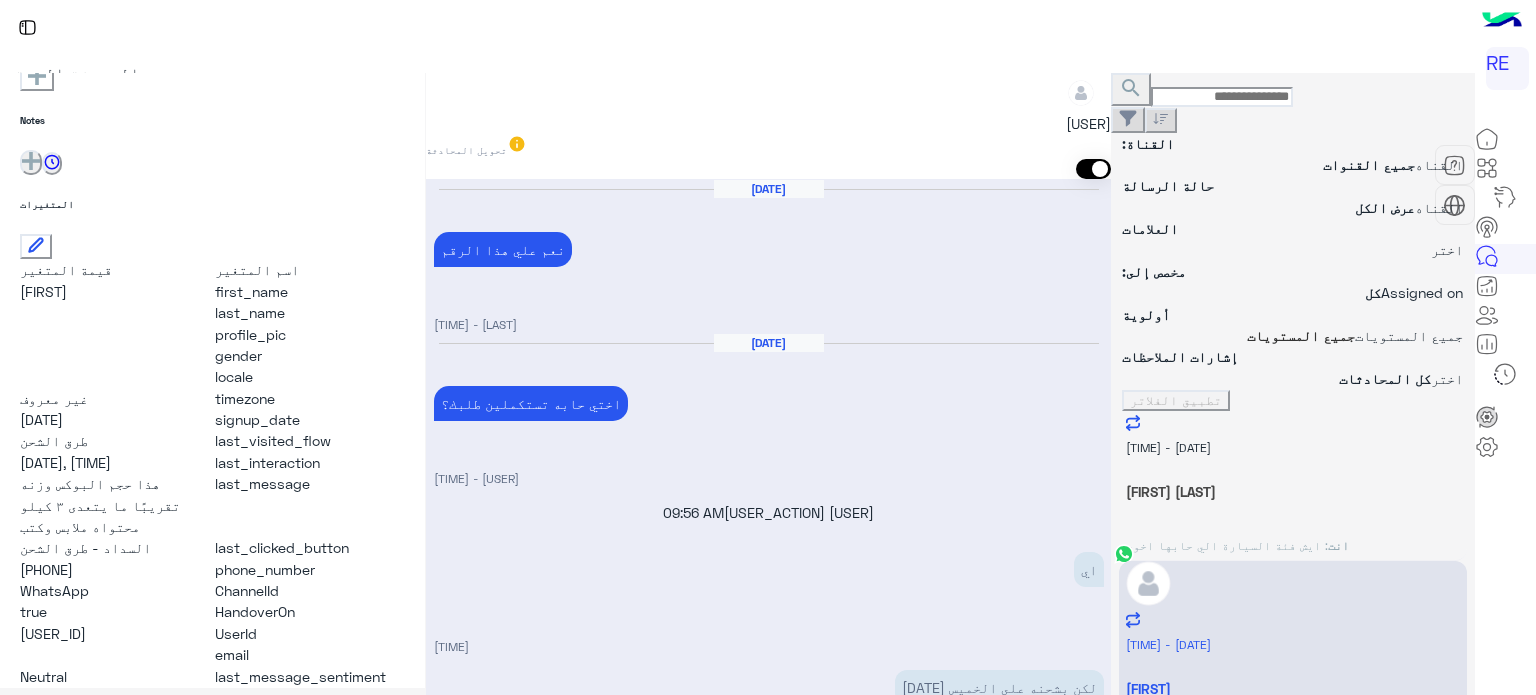 click on "[FIRST] : اريد اليارس تعمل في السرا بدل الانوفا" at bounding box center (1293, 546) 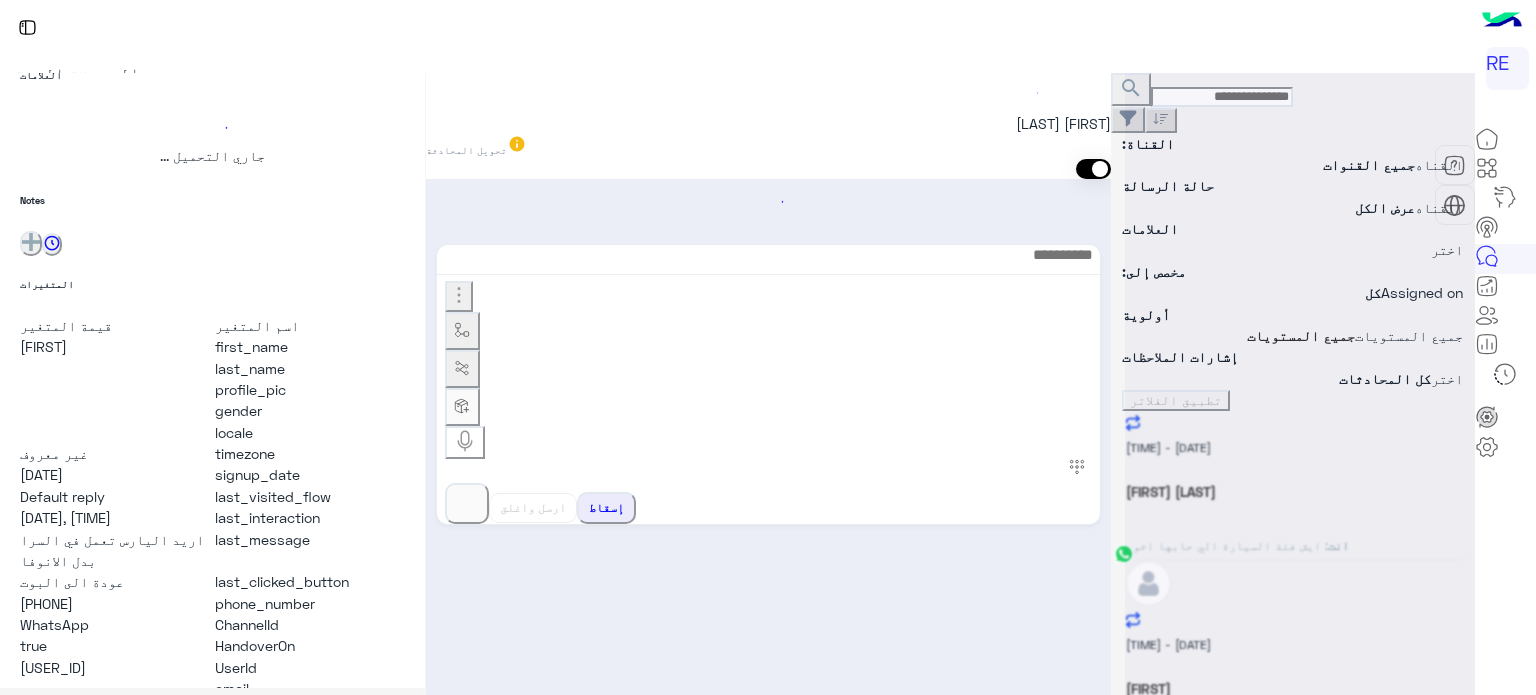 scroll, scrollTop: 0, scrollLeft: 0, axis: both 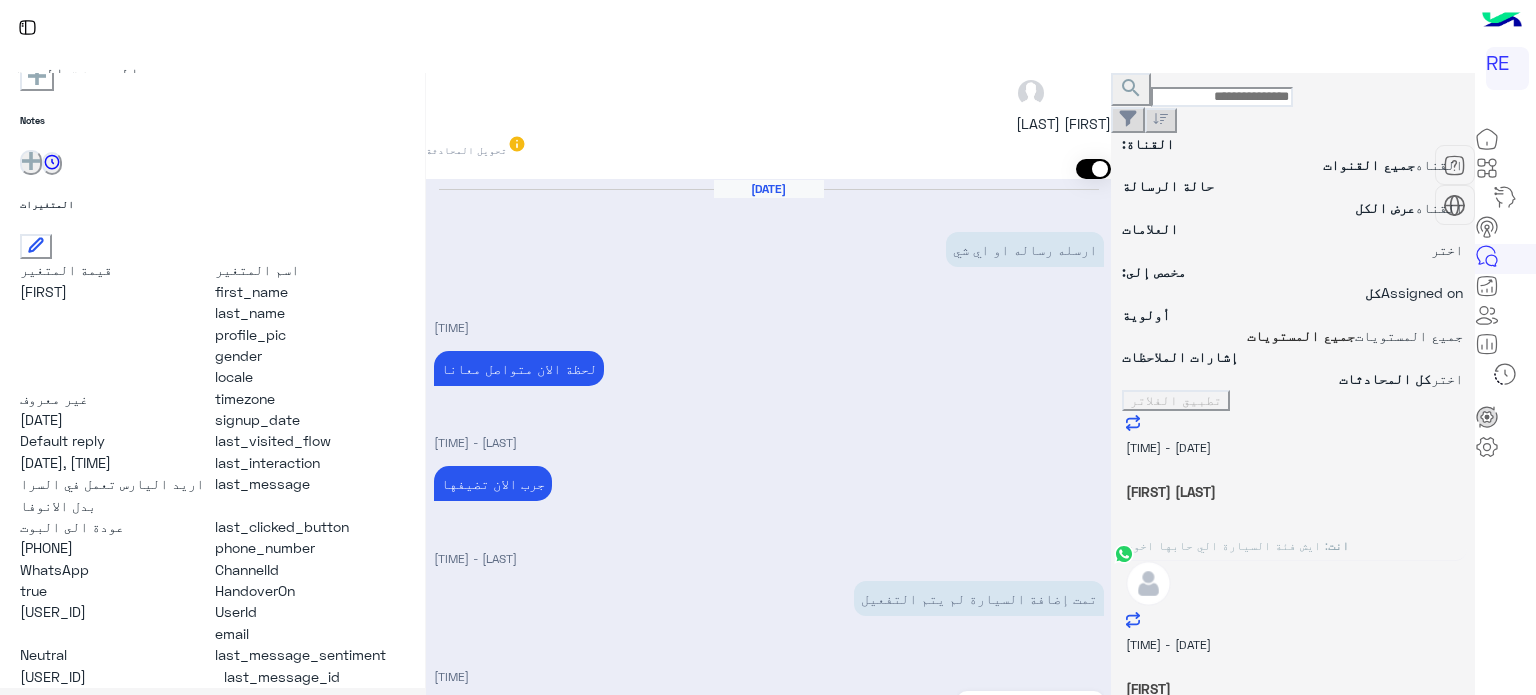 drag, startPoint x: 210, startPoint y: 582, endPoint x: 142, endPoint y: 587, distance: 68.18358 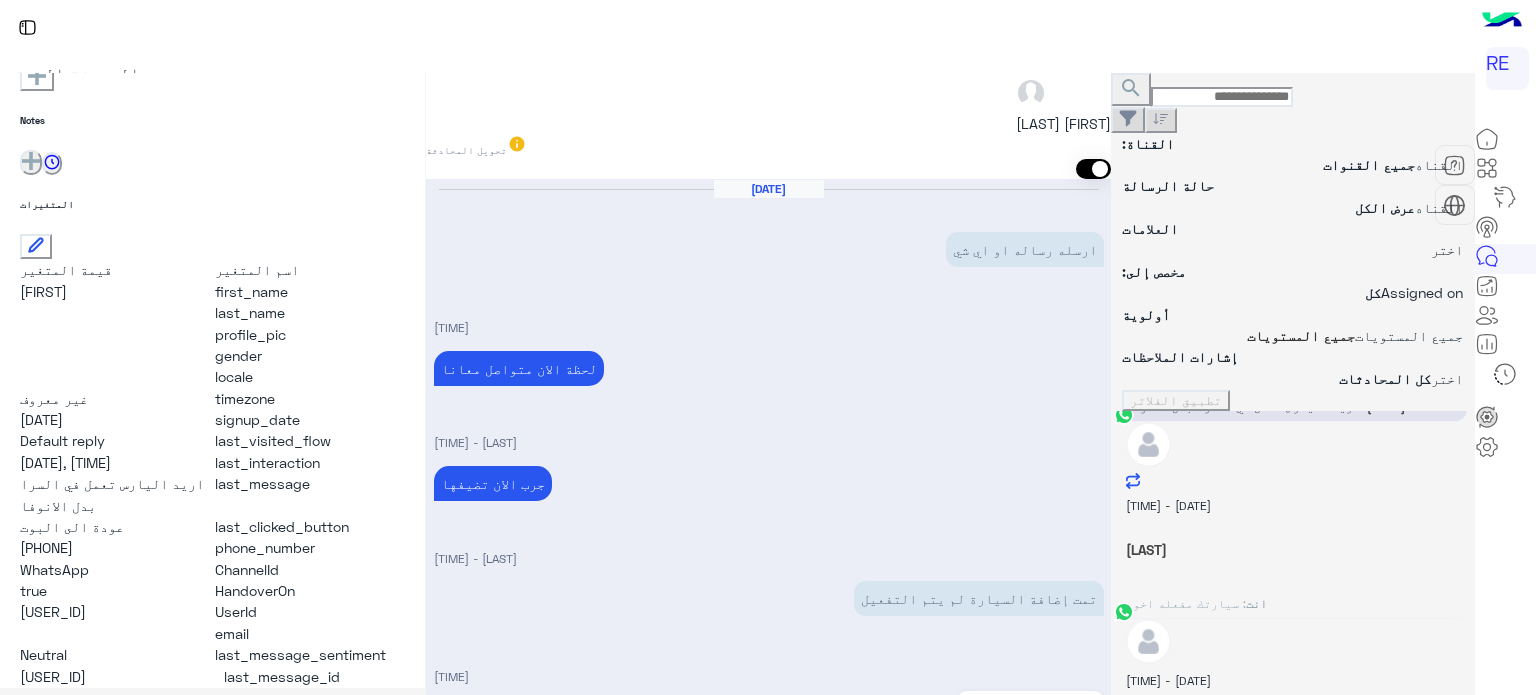 scroll, scrollTop: 0, scrollLeft: 0, axis: both 